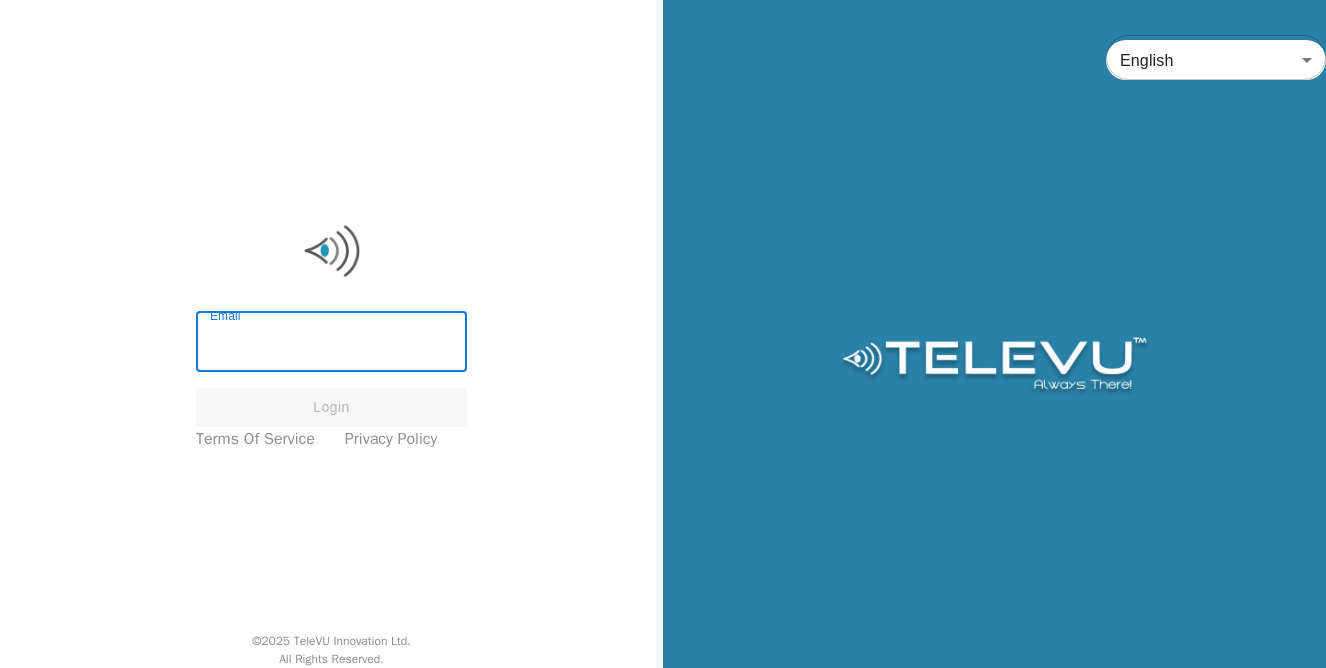 scroll, scrollTop: 0, scrollLeft: 0, axis: both 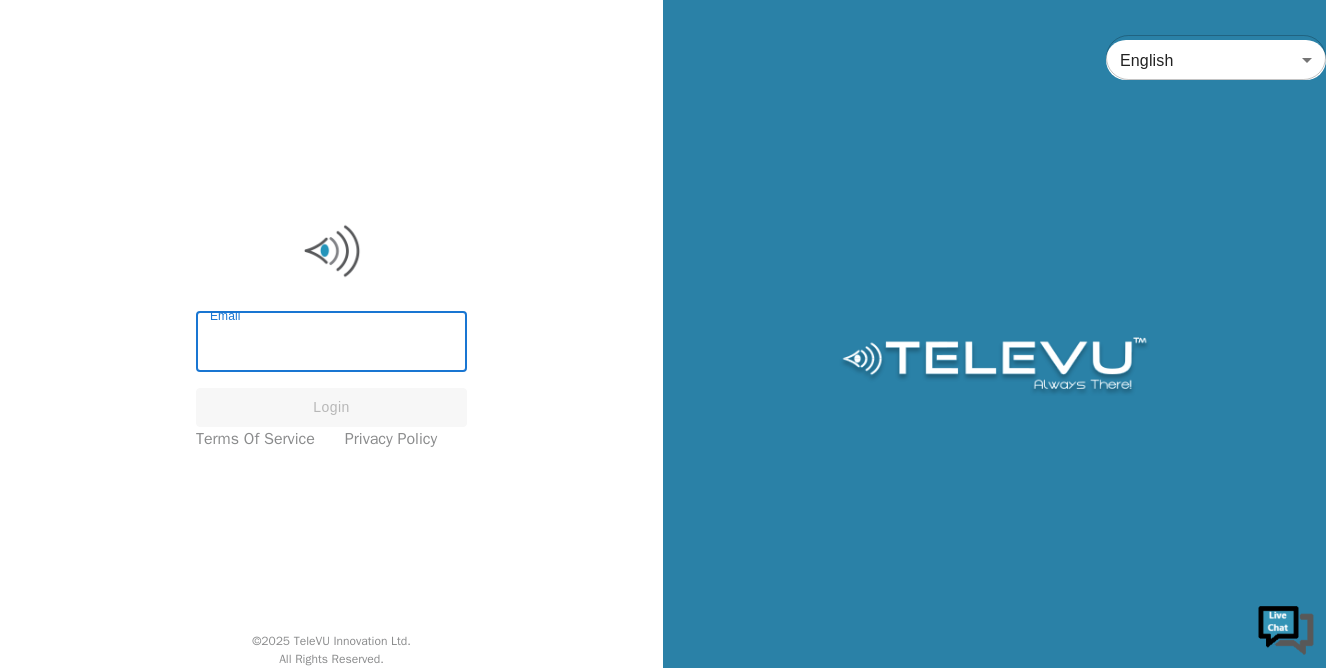 click on "Email" at bounding box center (331, 344) 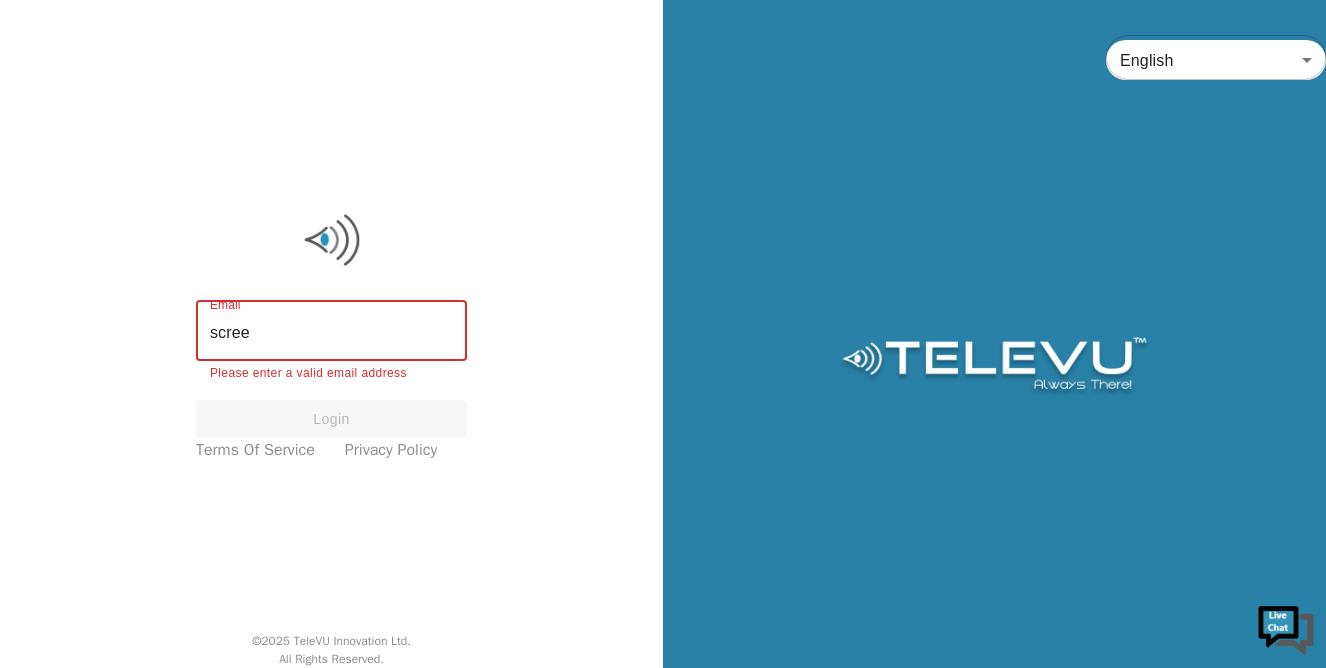 scroll, scrollTop: 0, scrollLeft: 0, axis: both 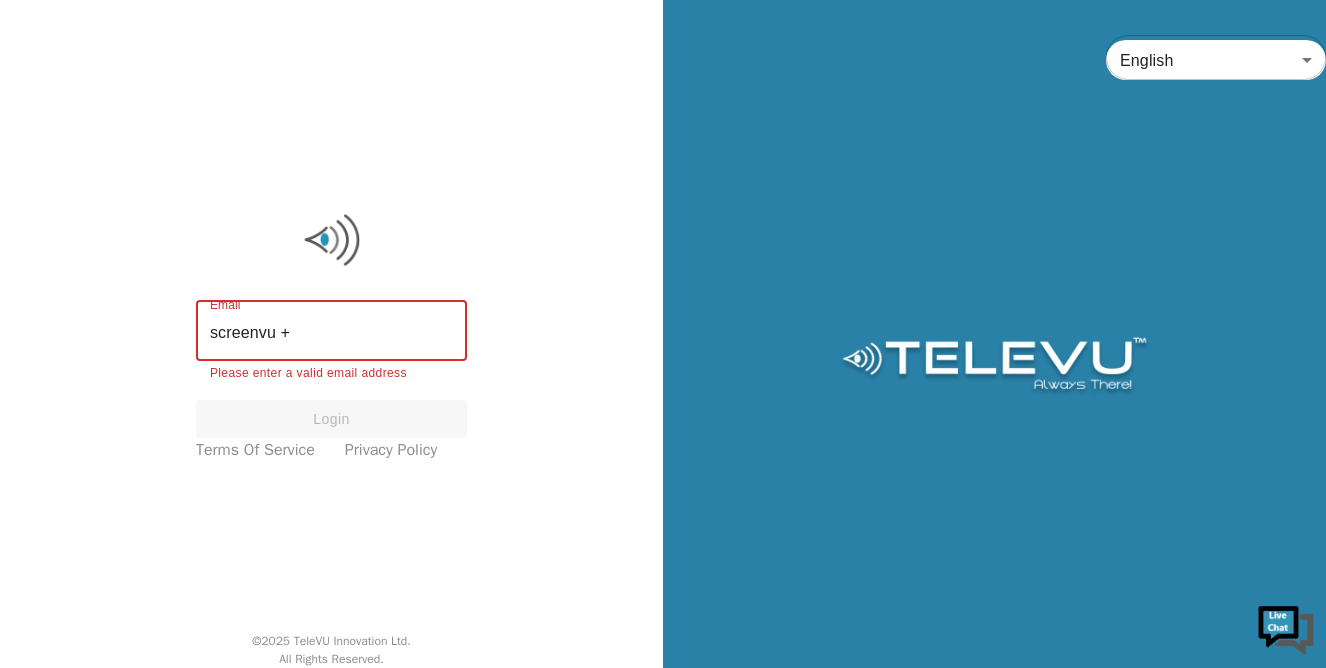 click on "screenvu +" at bounding box center [331, 333] 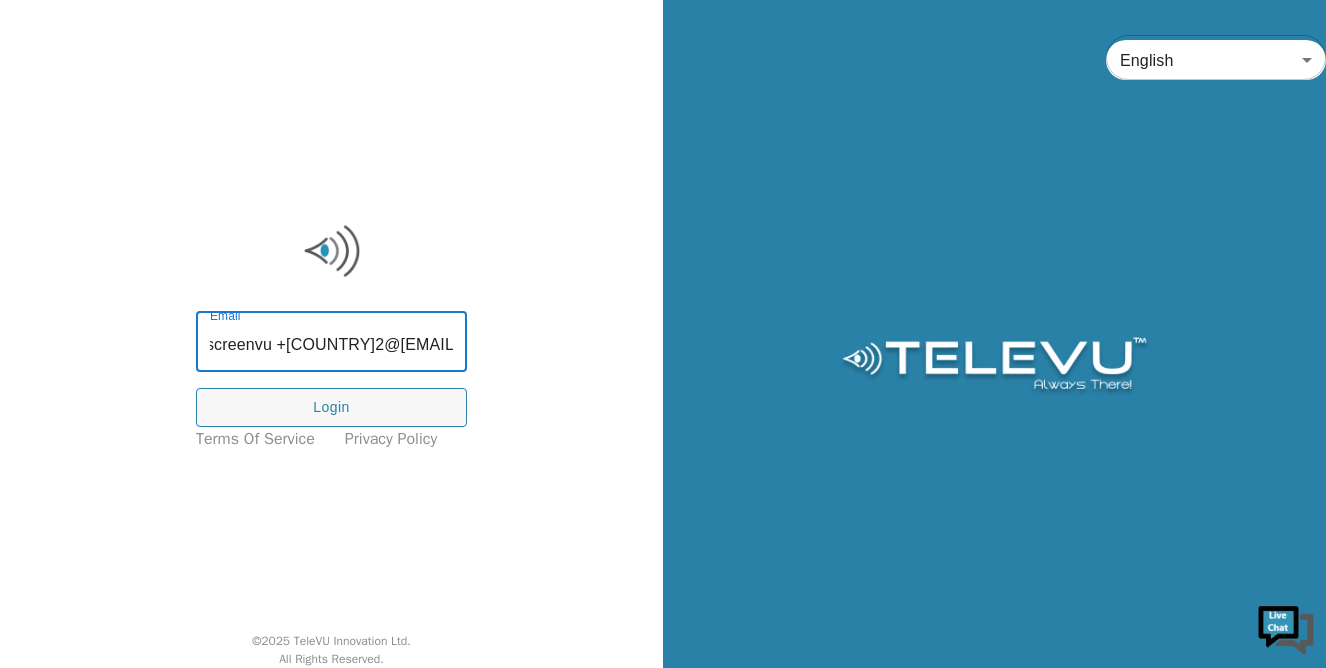 scroll, scrollTop: 0, scrollLeft: 13, axis: horizontal 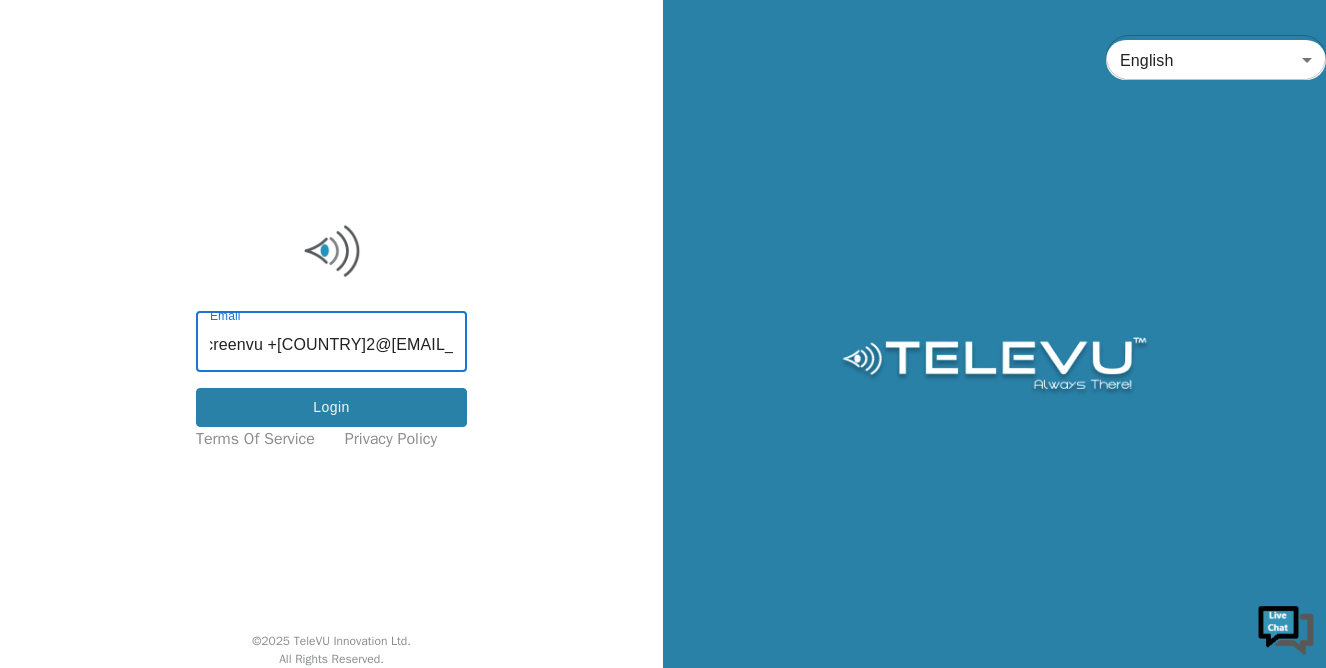 type on "screenvu +[COUNTRY]2@[EMAIL_DOMAIN].ca" 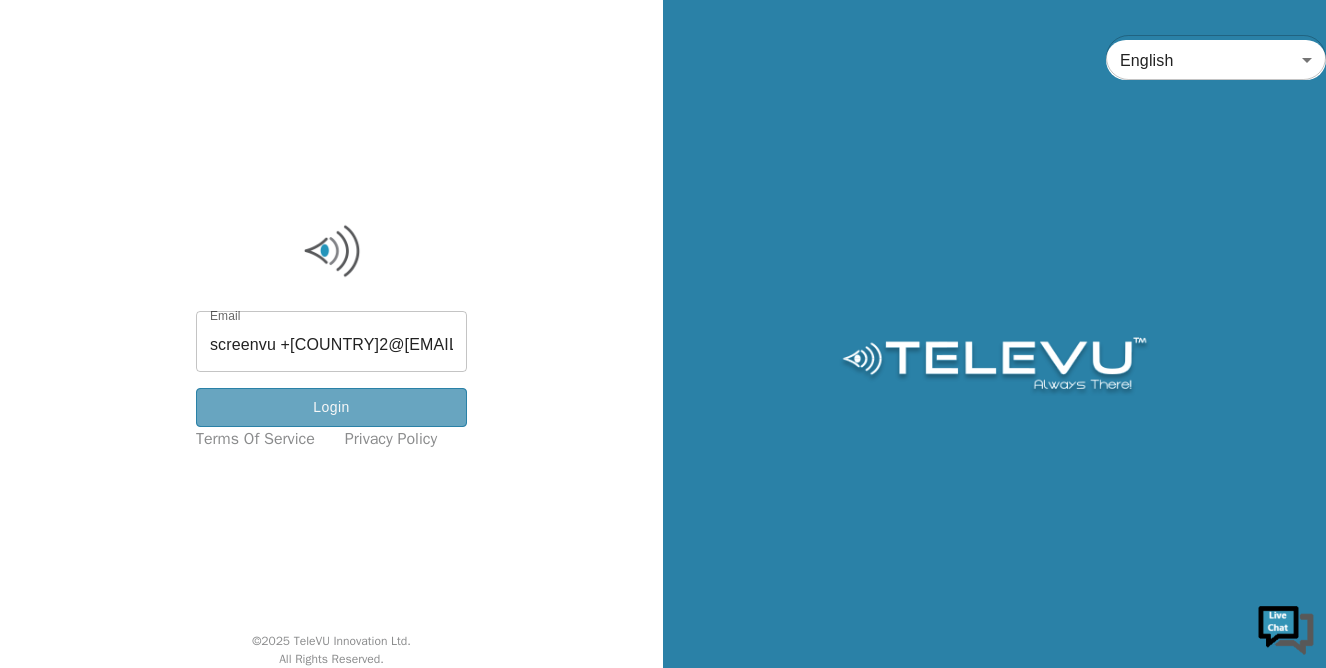 click on "Login" at bounding box center (331, 407) 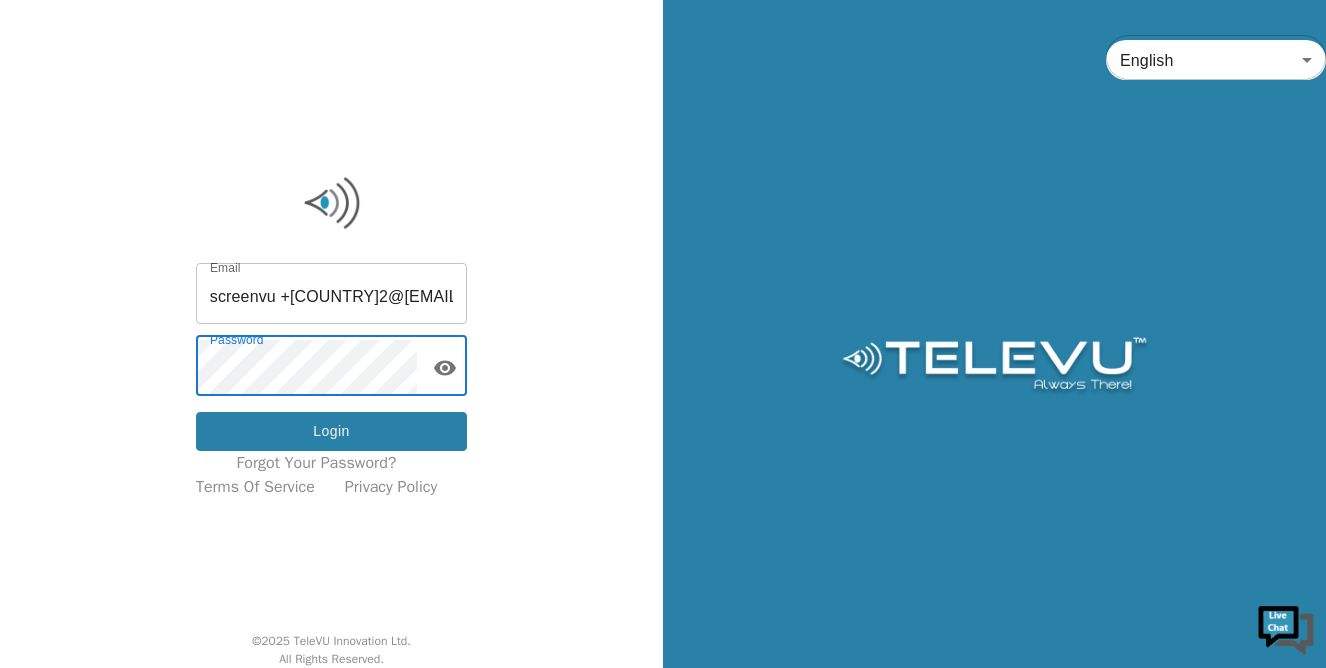 click on "Login" at bounding box center [331, 431] 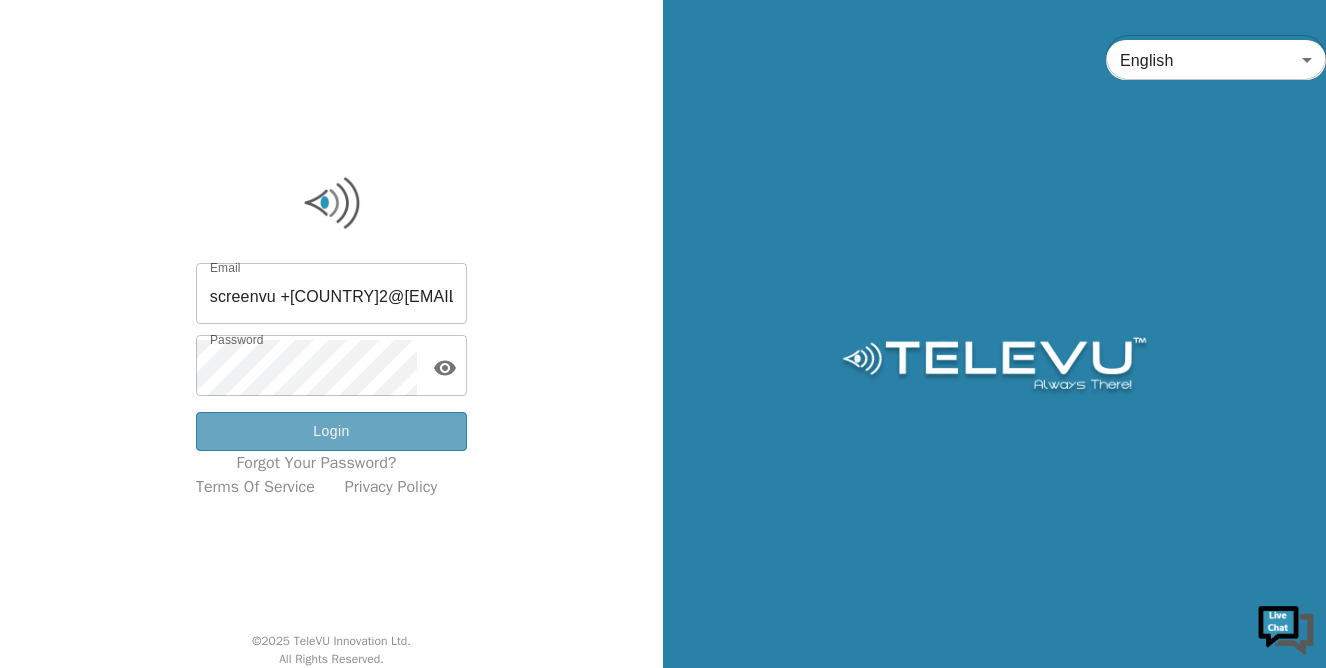 click on "Login" at bounding box center [331, 431] 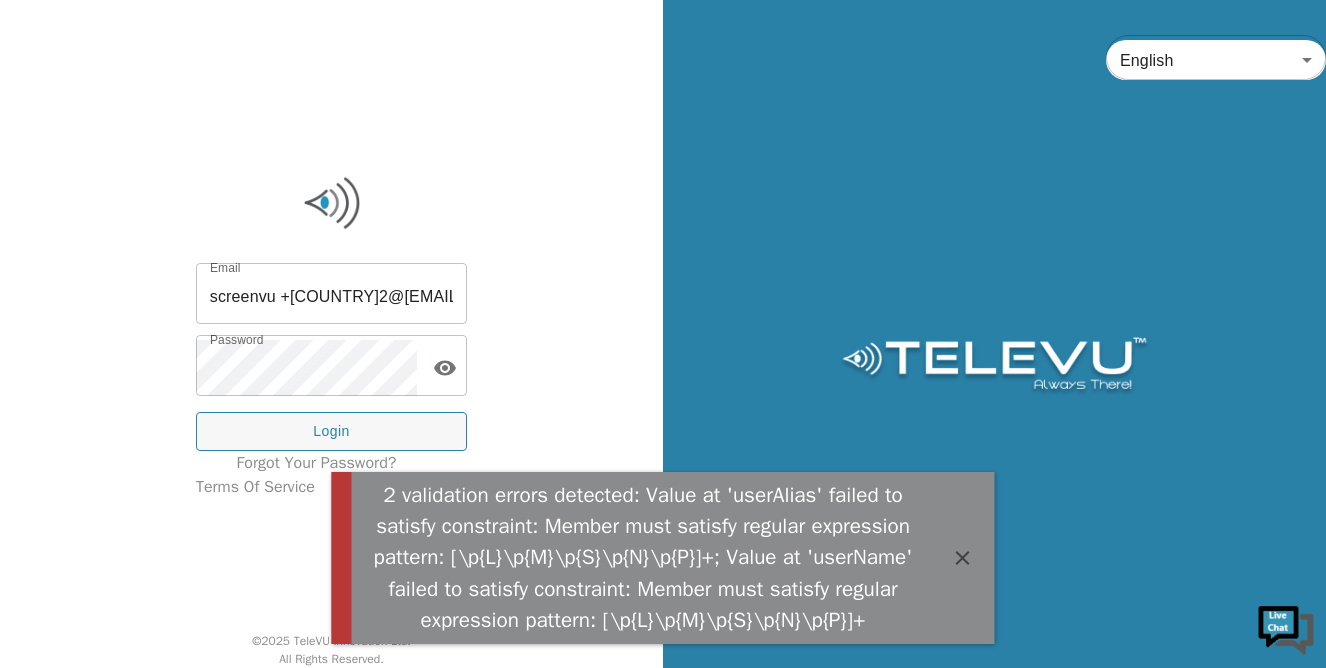 click on "screenvu +[COUNTRY]2@[EMAIL_DOMAIN].ca" at bounding box center [331, 296] 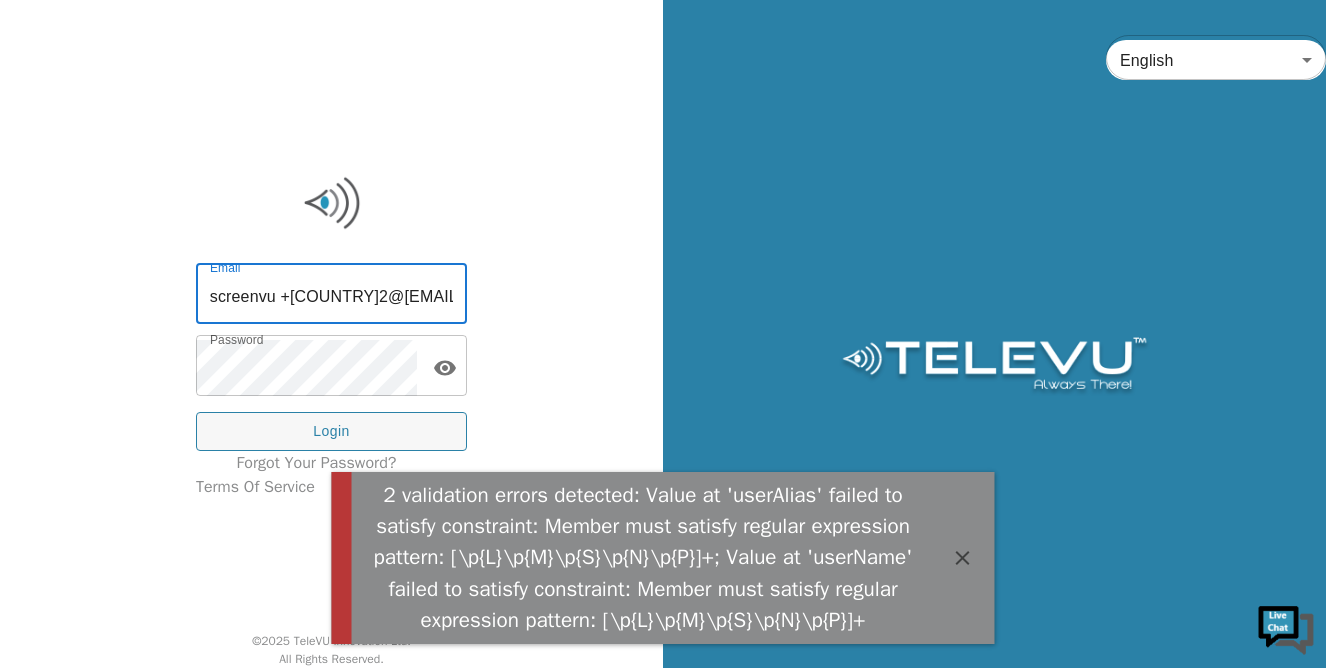 click on "screenvu +[COUNTRY]2@[EMAIL_DOMAIN].ca" at bounding box center (331, 296) 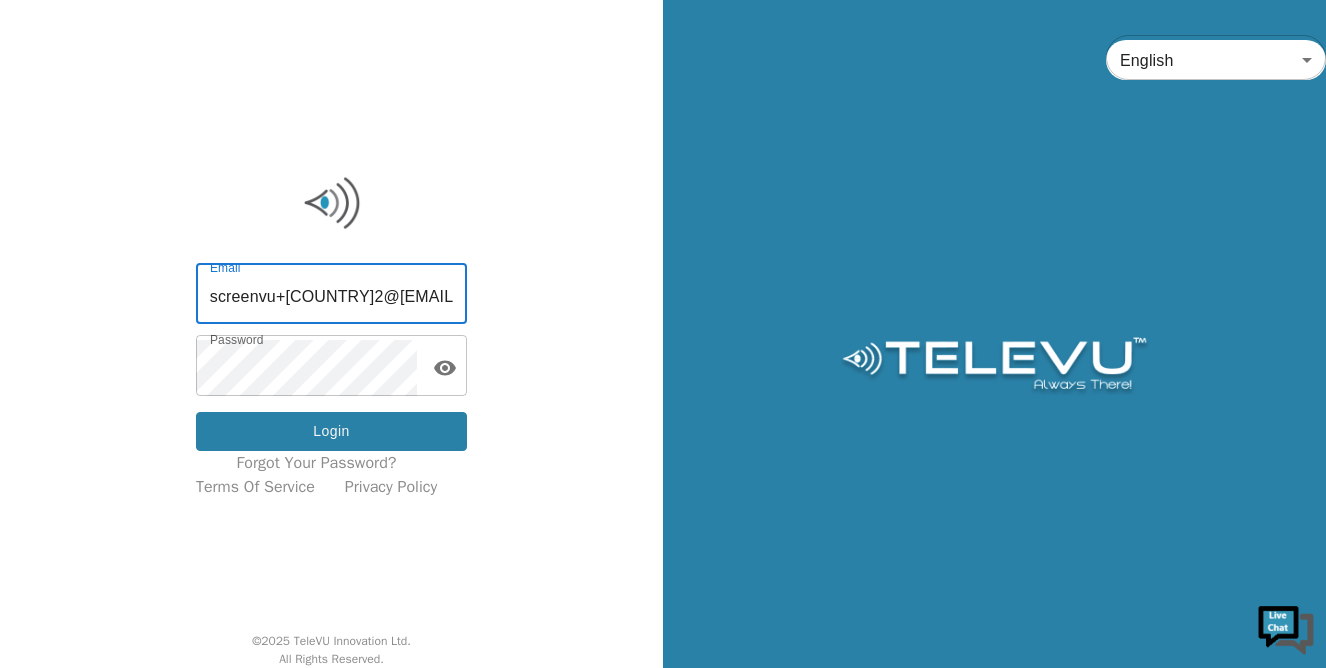 type on "screenvu+[COUNTRY]2@[EMAIL_DOMAIN]" 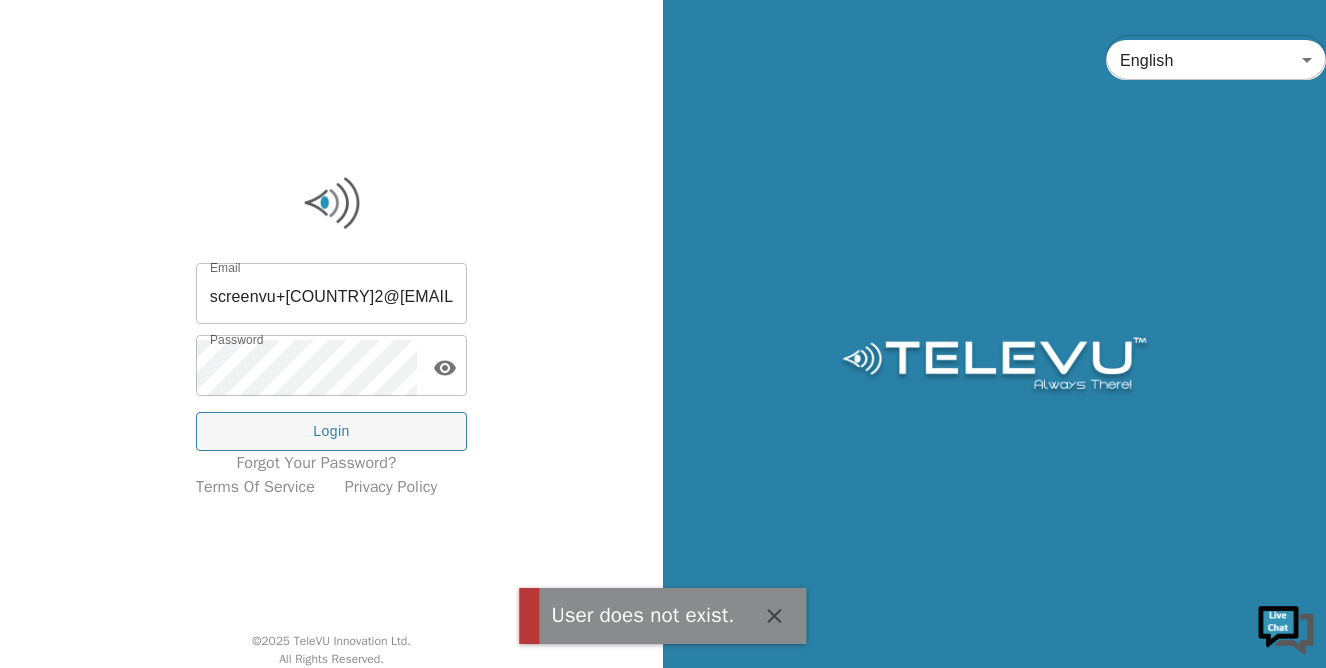 click on "screenvu+[COUNTRY]2@[EMAIL_DOMAIN]" at bounding box center [331, 296] 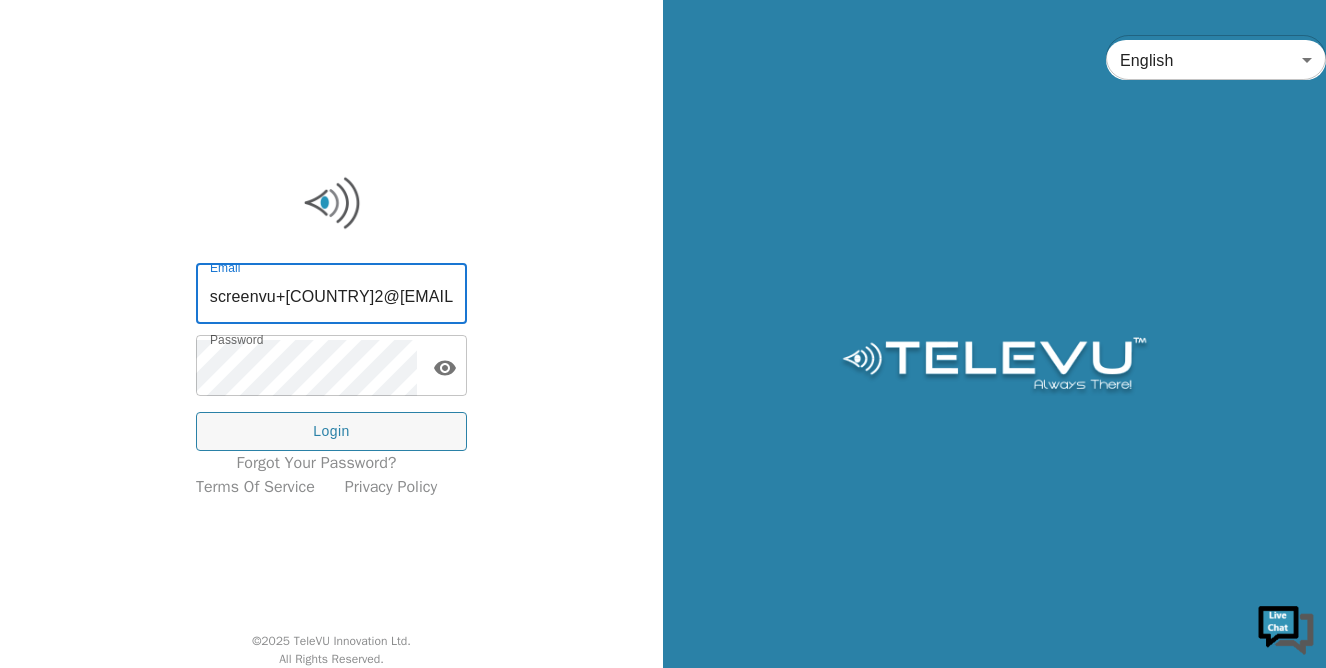 click on "screenvu+[COUNTRY]2@[EMAIL_DOMAIN]" at bounding box center (331, 296) 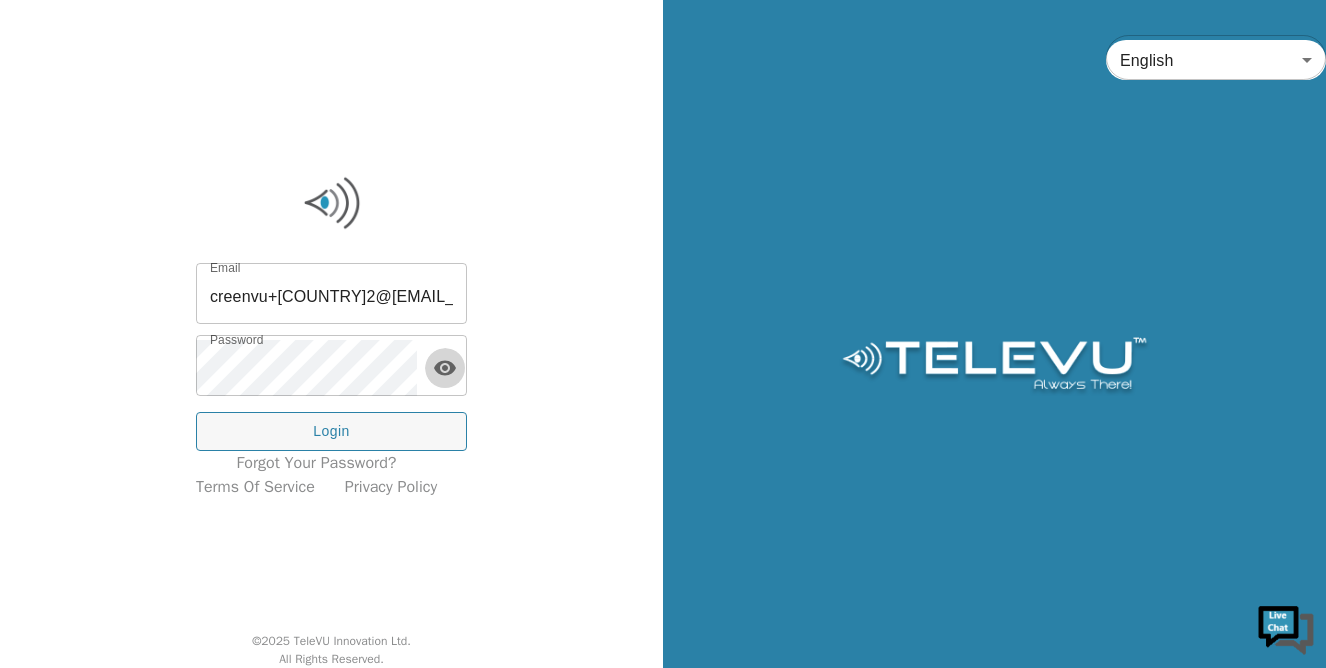 click at bounding box center (445, 368) 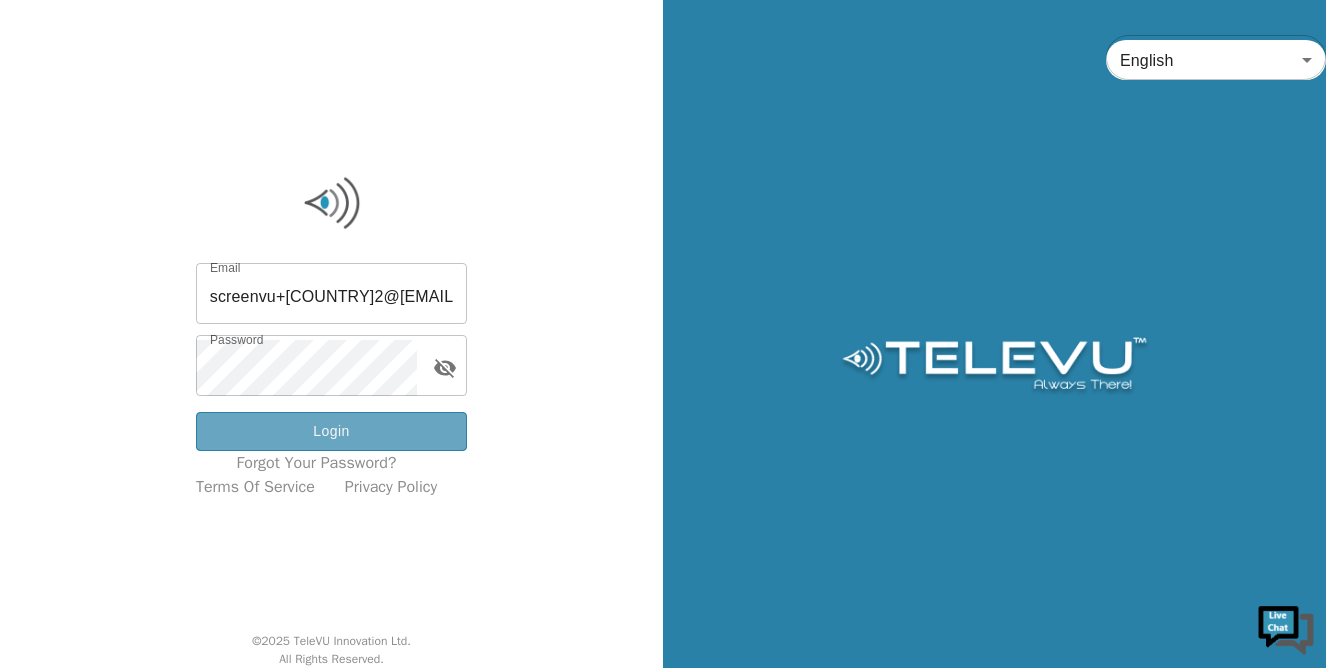 click on "Login" at bounding box center [331, 431] 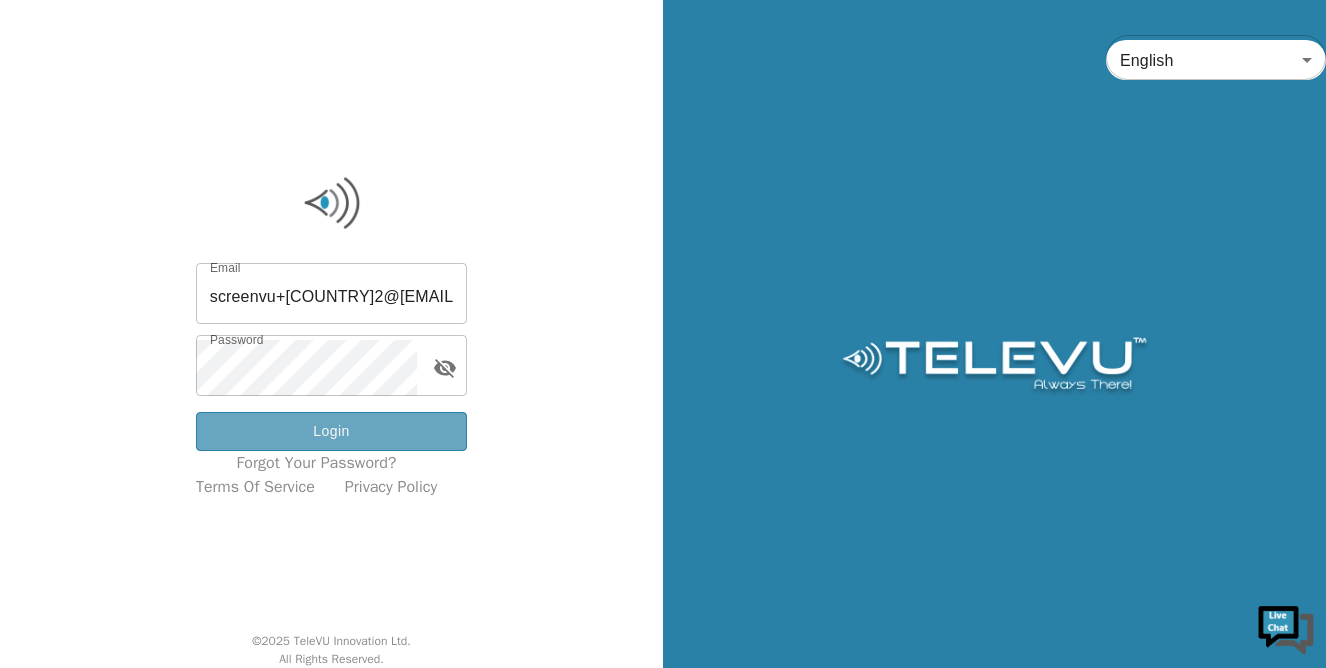 click on "Login" at bounding box center (331, 431) 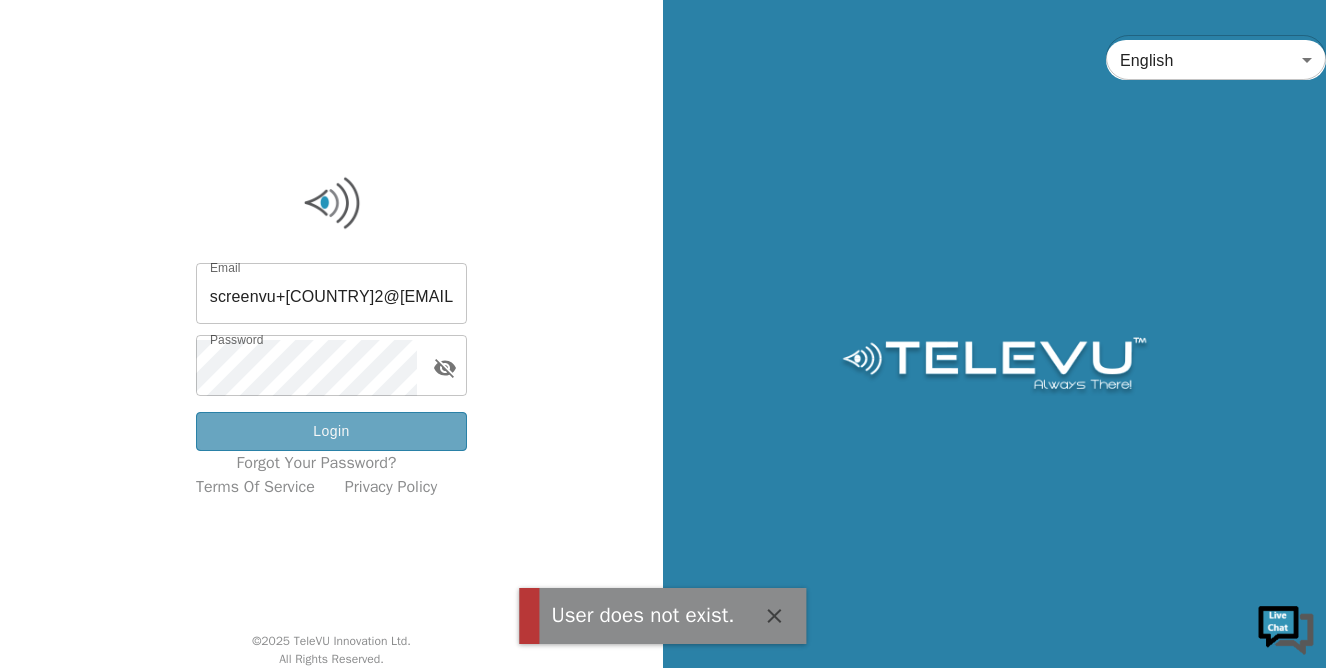 click on "Login" at bounding box center [331, 431] 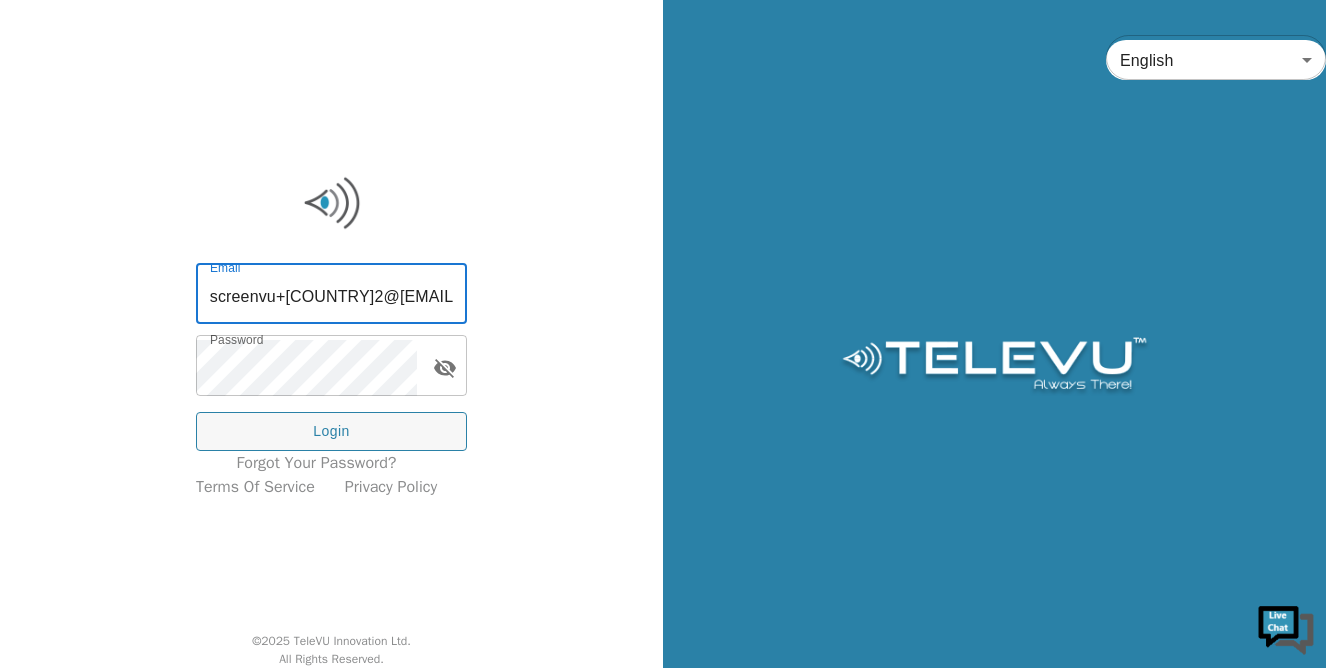 click on "screenvu+[COUNTRY]2@[EMAIL_DOMAIN]" at bounding box center (331, 296) 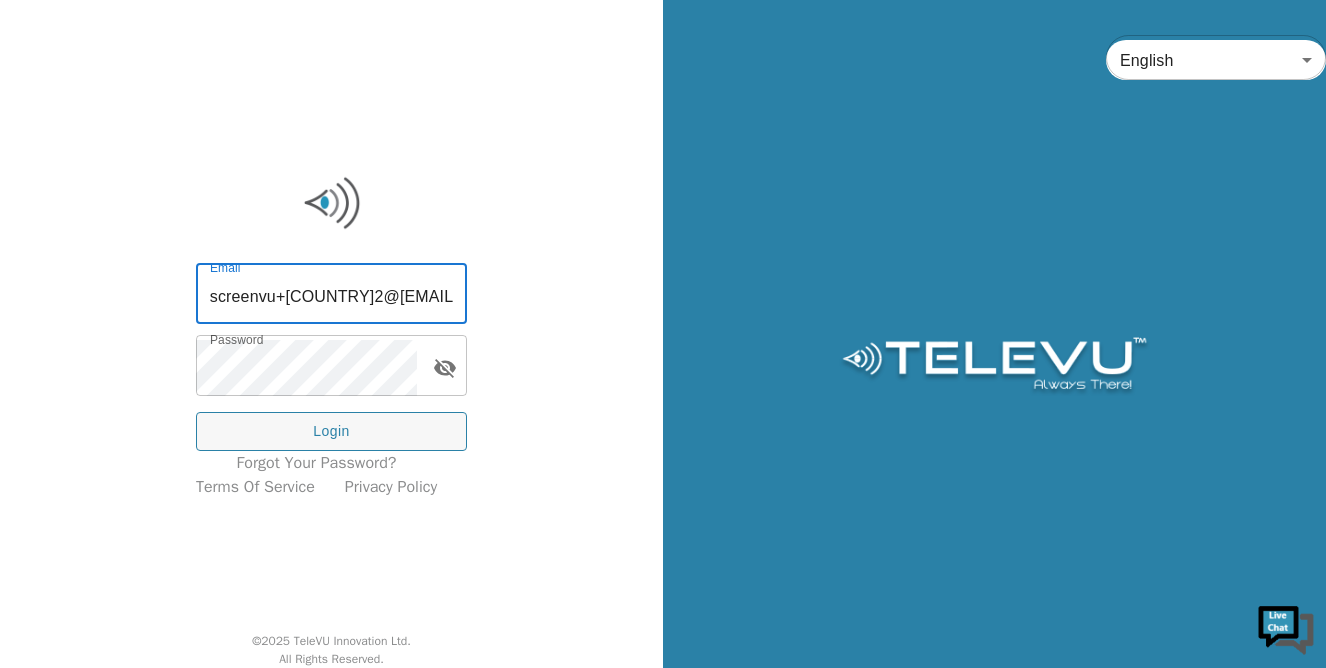 click at bounding box center (445, 368) 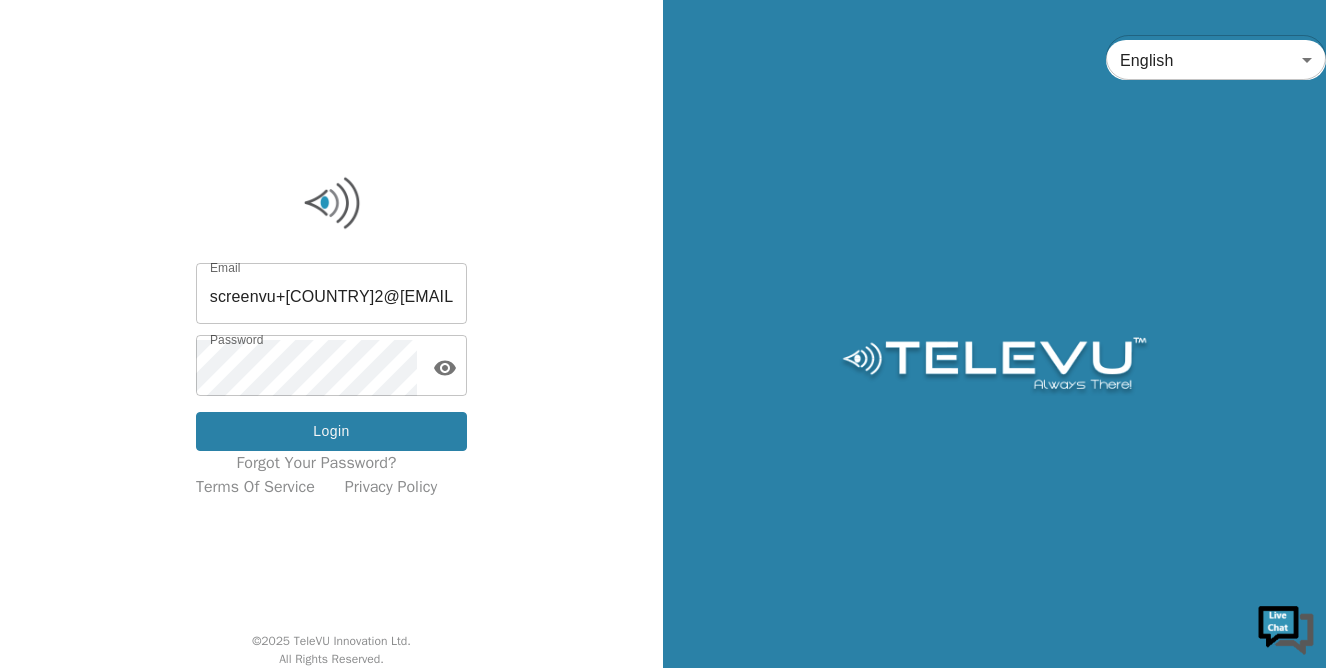 click on "Login" at bounding box center [331, 431] 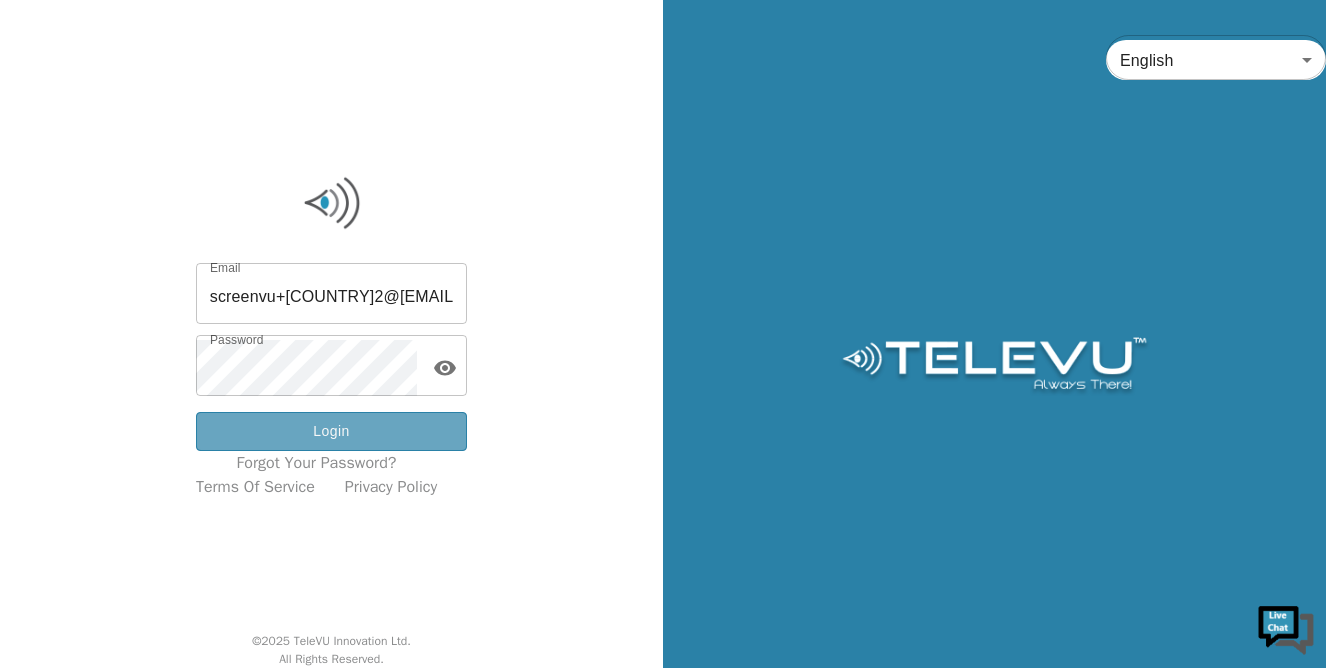 click on "Login" at bounding box center [331, 431] 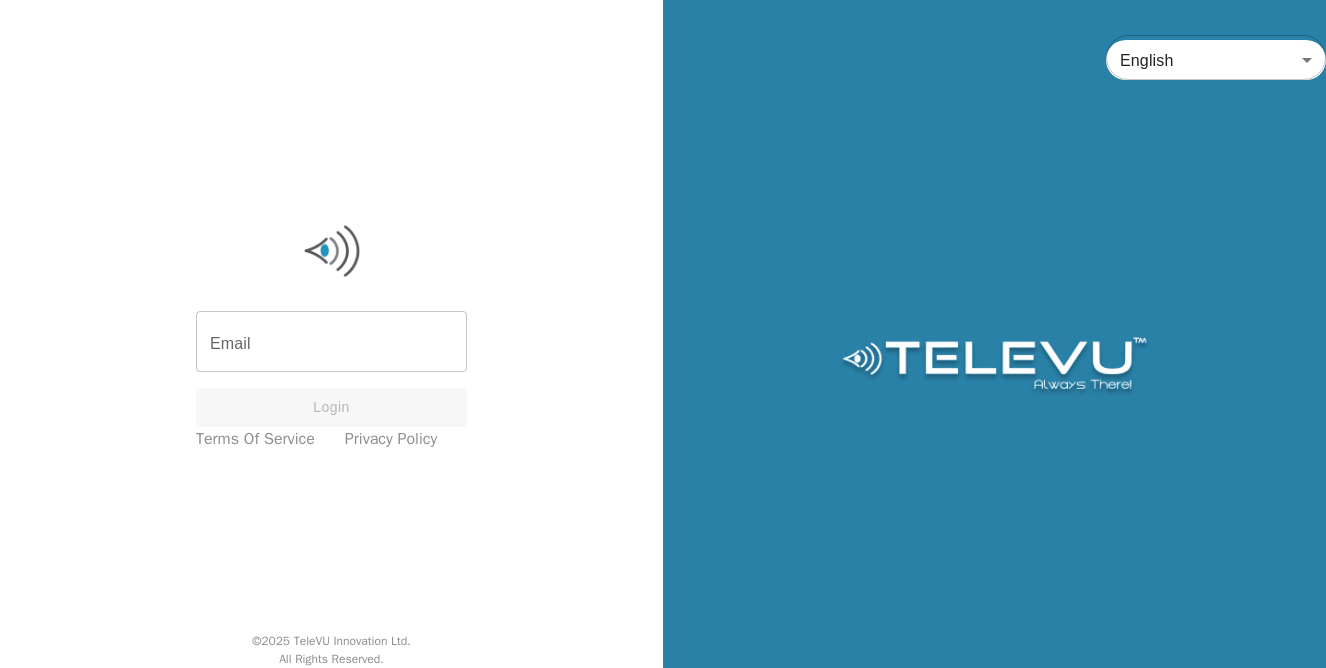 scroll, scrollTop: 0, scrollLeft: 0, axis: both 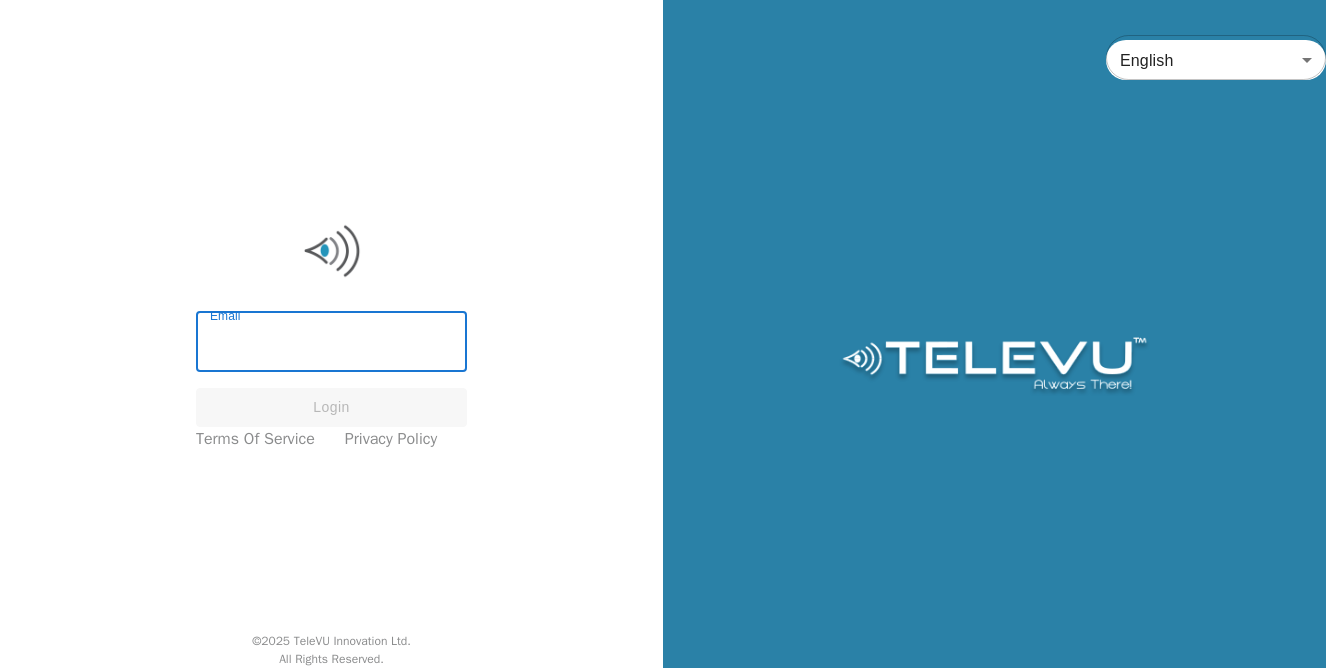 click on "Email" at bounding box center [331, 344] 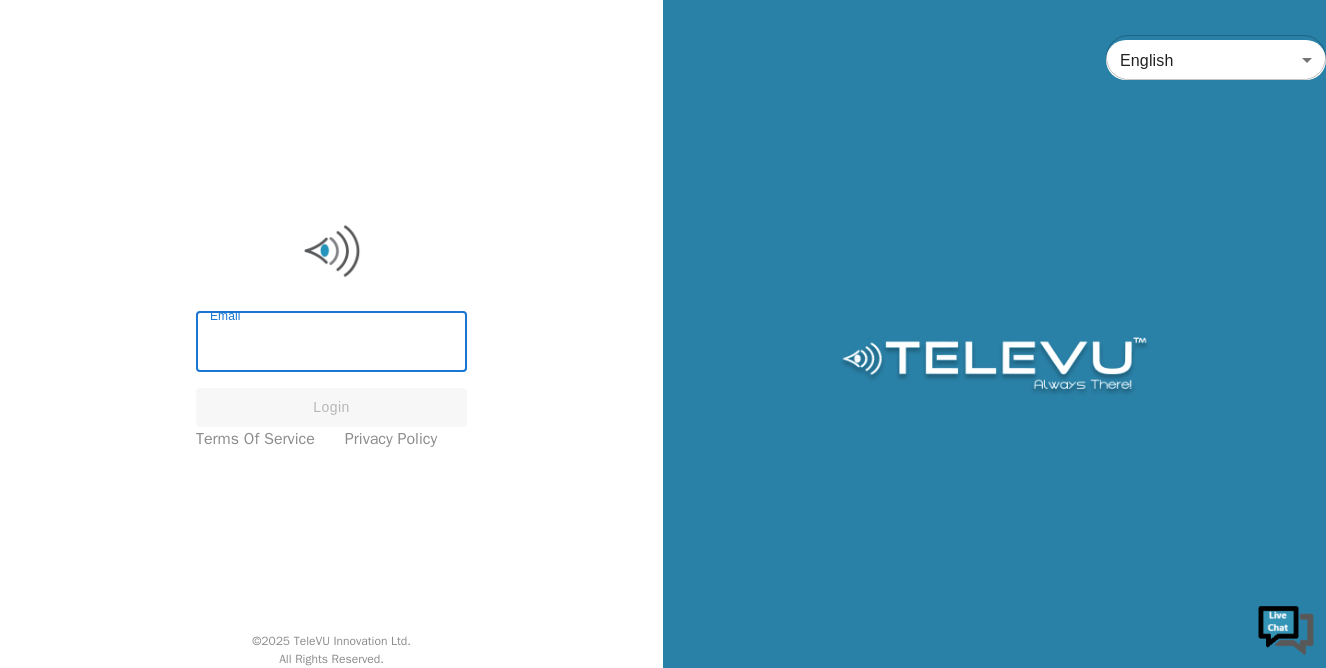 click on "Email" at bounding box center (331, 344) 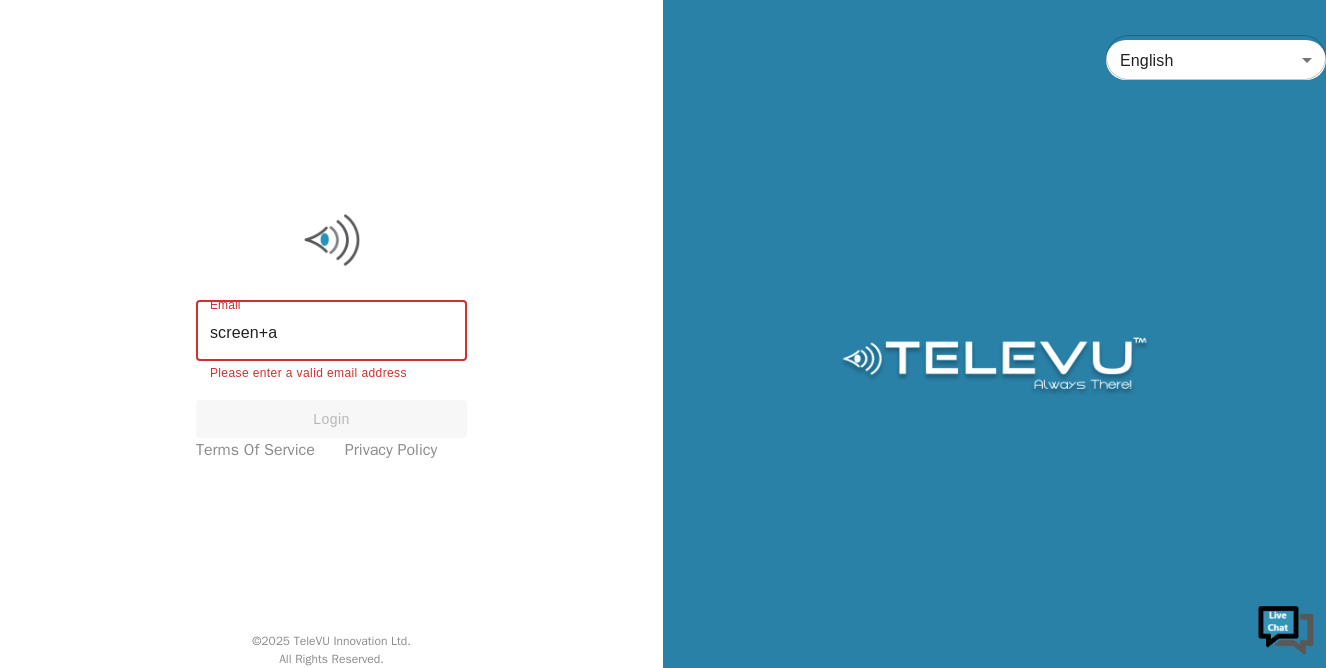 scroll, scrollTop: 0, scrollLeft: 0, axis: both 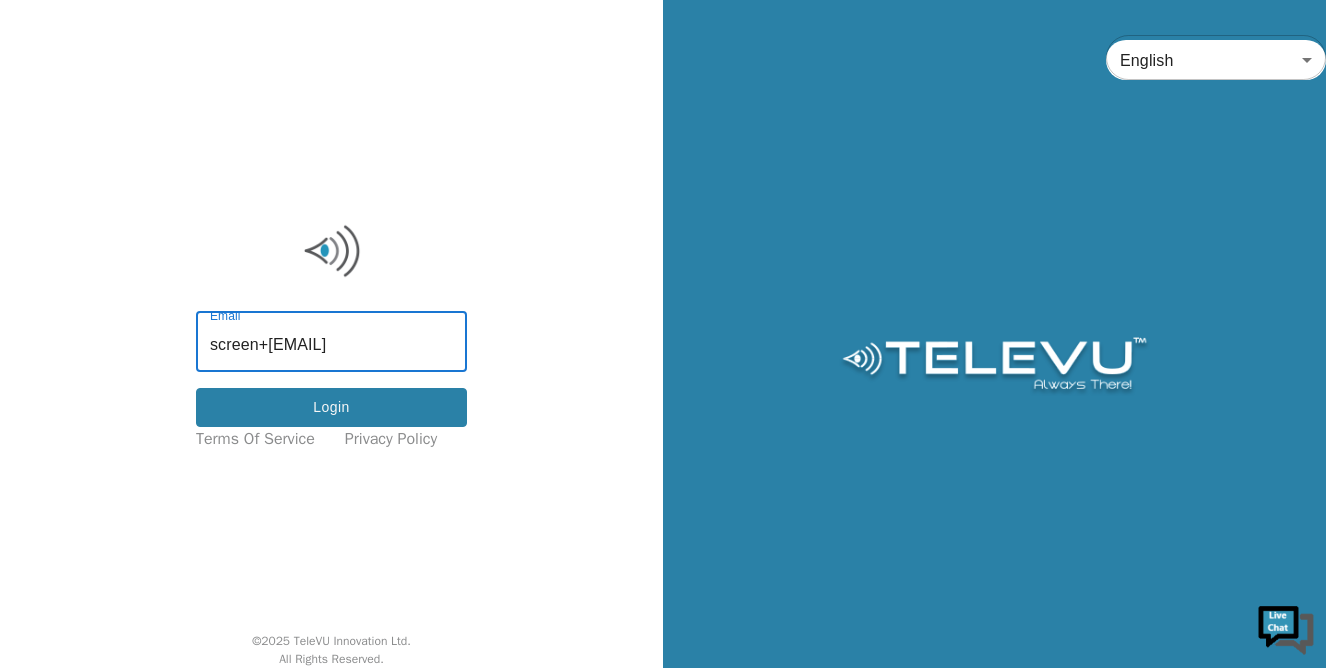 type on "screen+[EMAIL]" 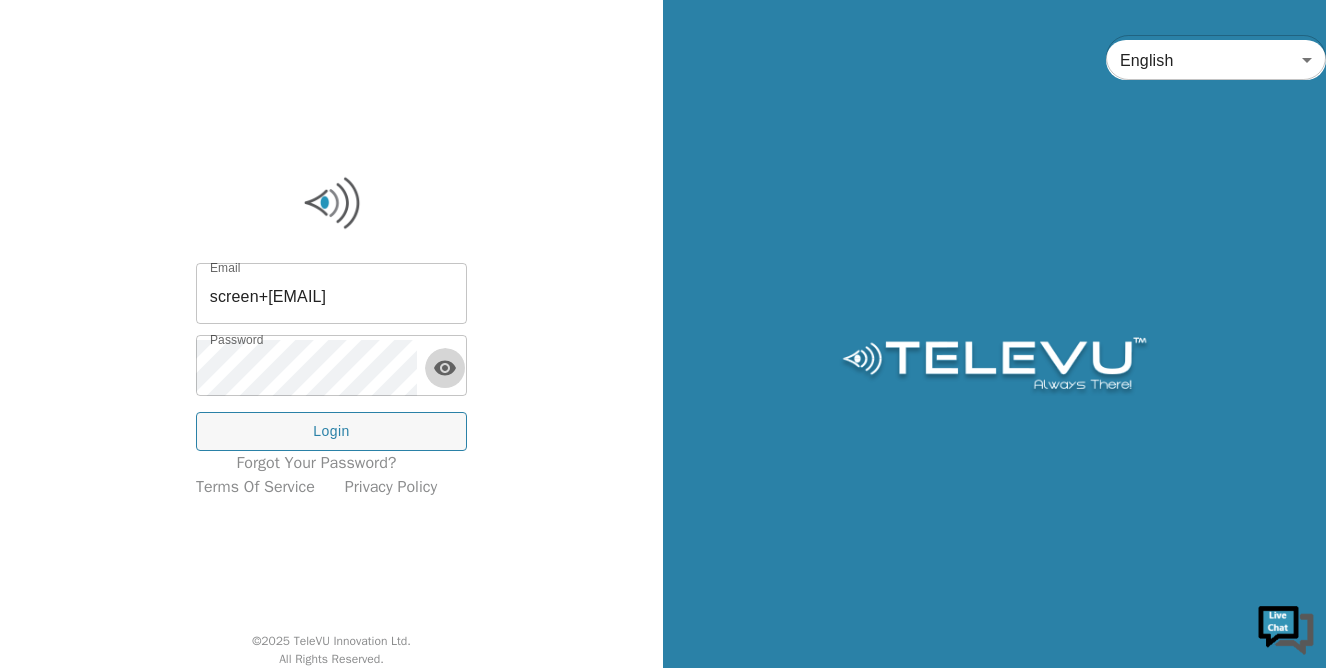 click at bounding box center (445, 368) 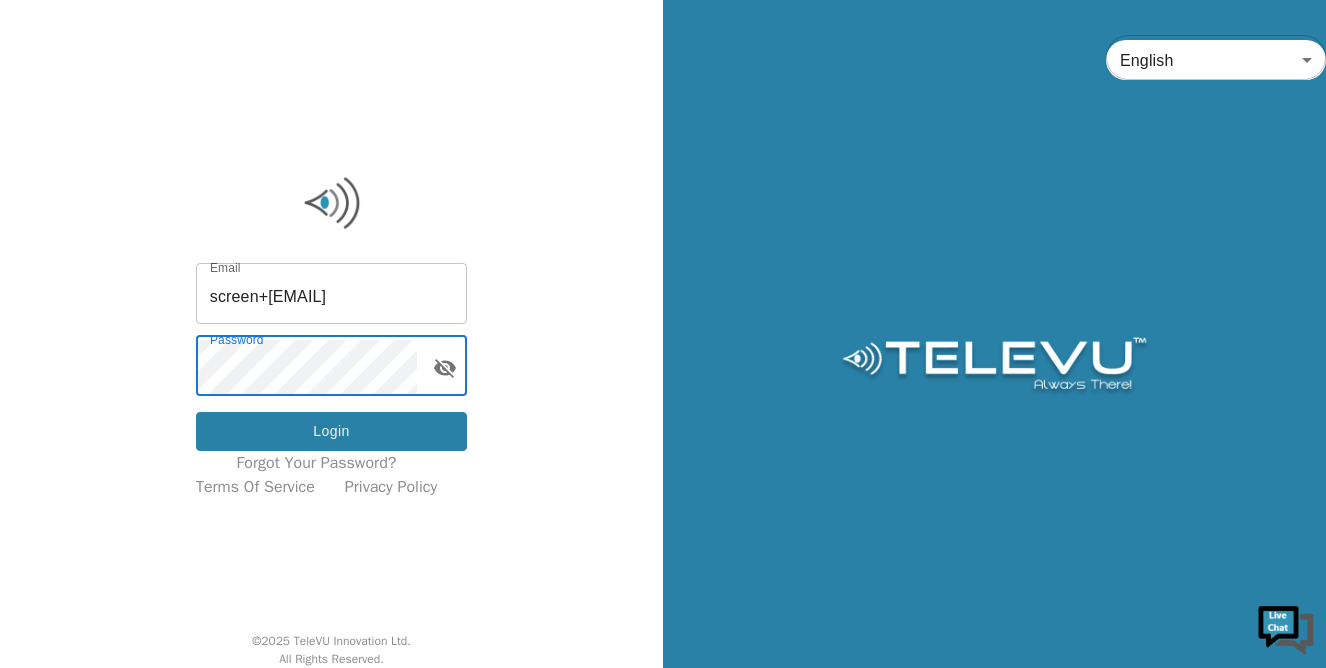 click on "Login" at bounding box center [331, 431] 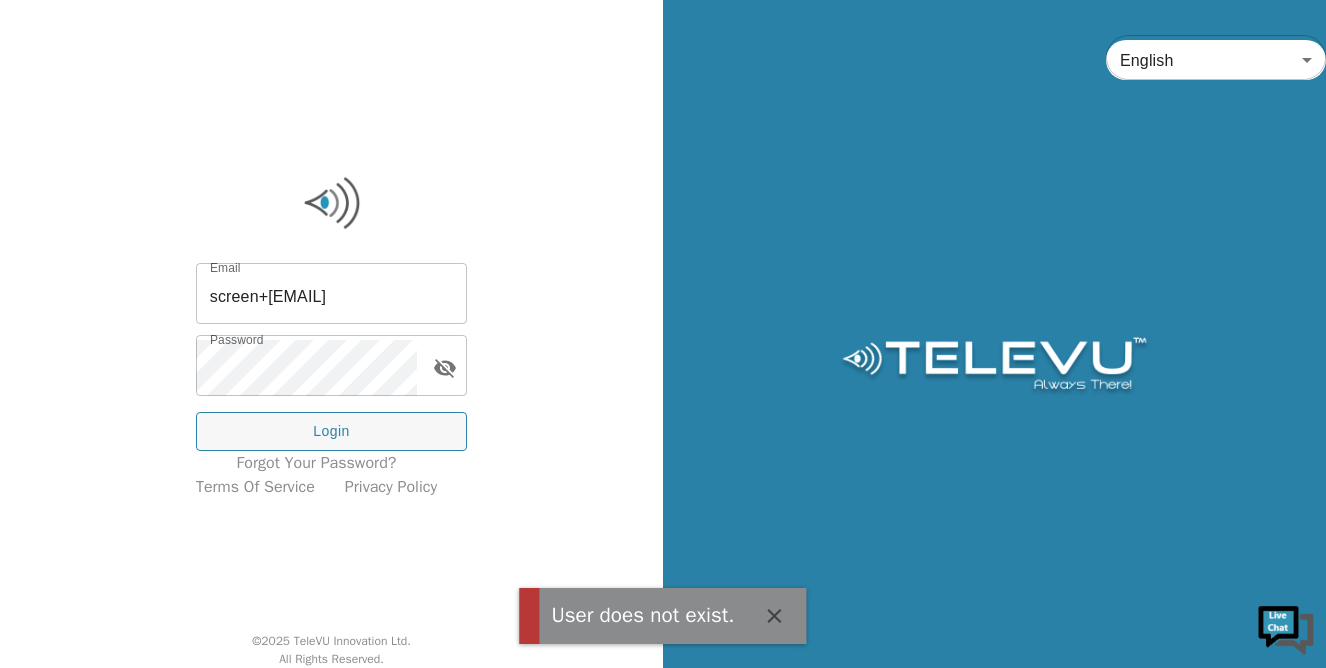 click on "screen+afghanistan2@televu.ca" at bounding box center (331, 296) 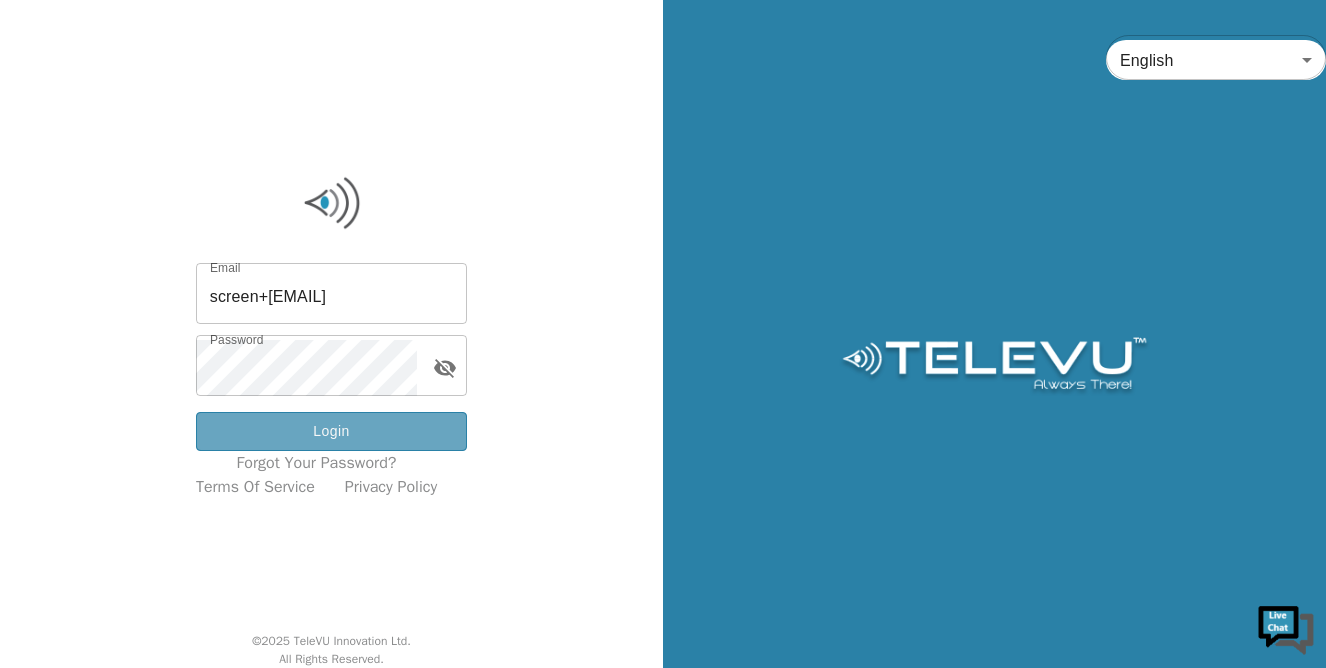 click on "Login" at bounding box center (331, 431) 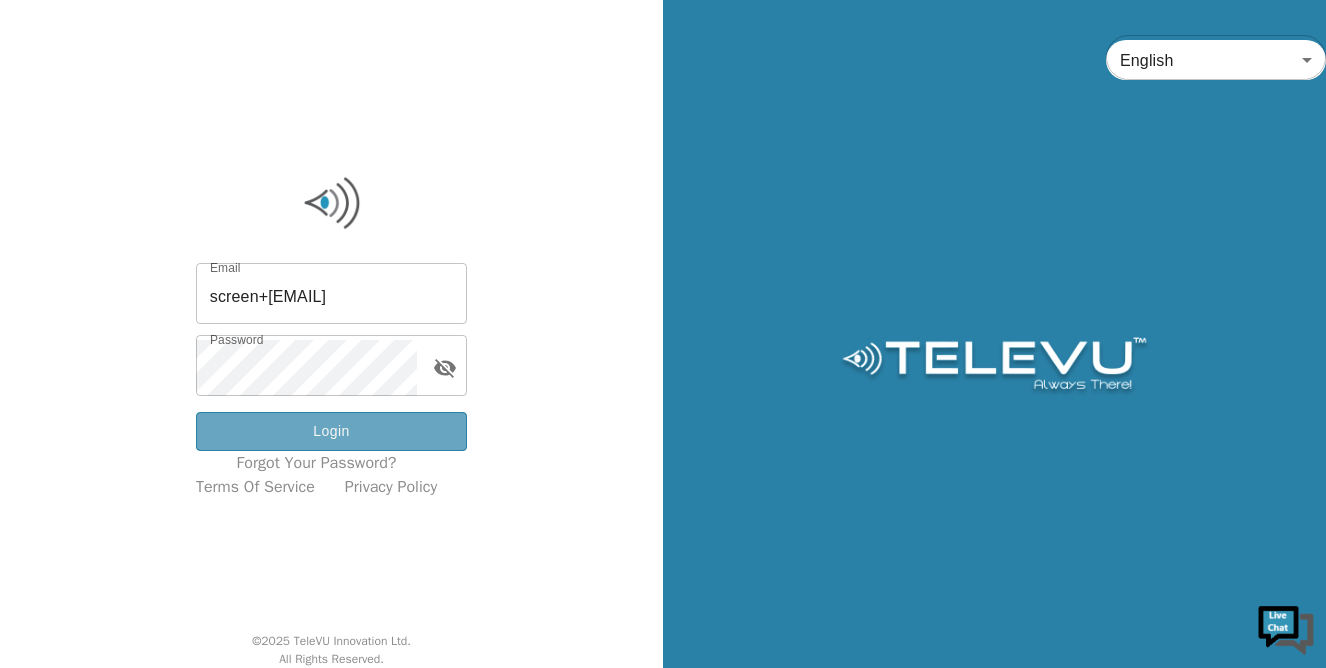 click on "Login" at bounding box center (331, 431) 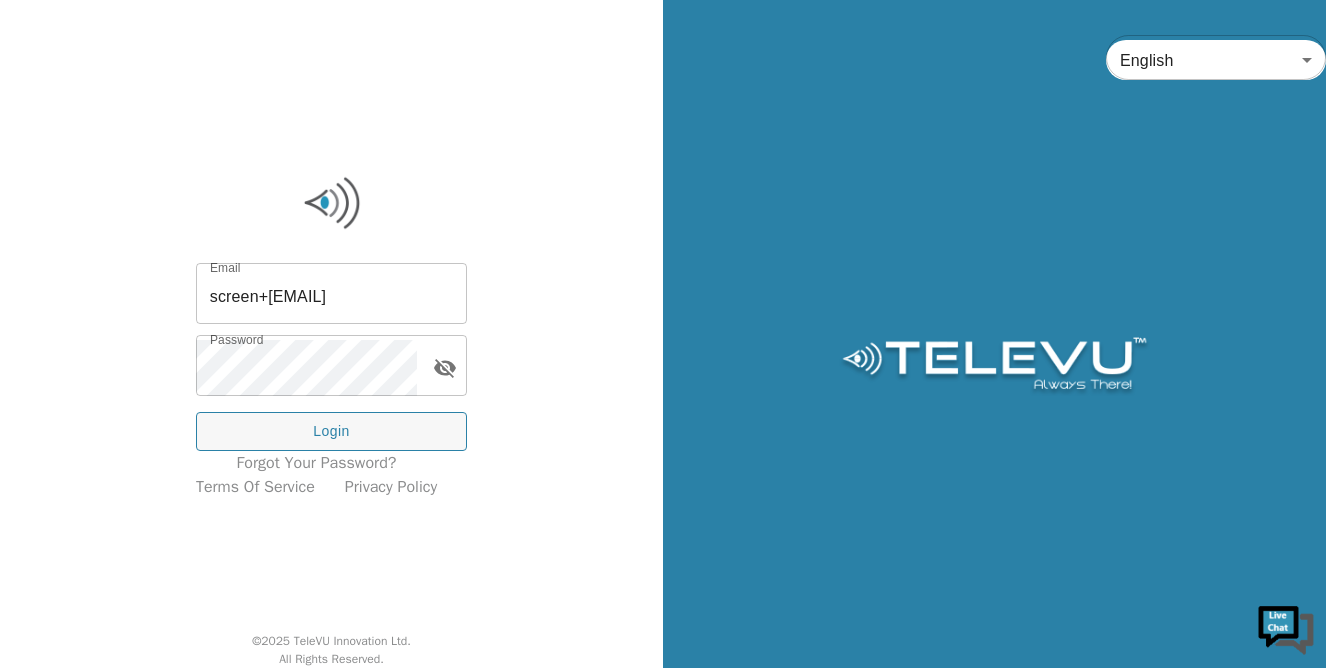 click on "Email screen+afghanistan2@televu.ca Email Password Password Login Forgot your password? Terms of Service Privacy Policy ©  2025   TeleVU Innovation Ltd. All Rights Reserved." at bounding box center [331, 334] 